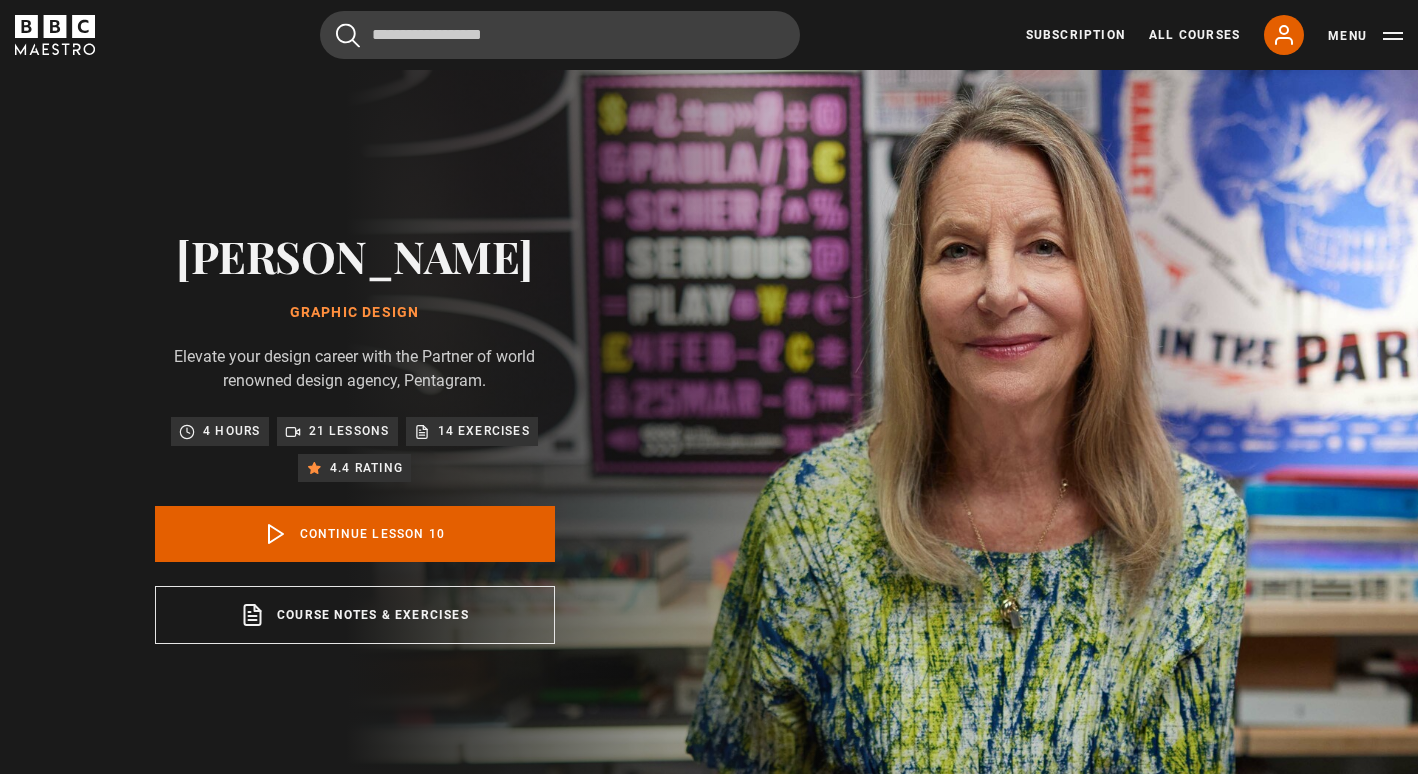 scroll, scrollTop: 0, scrollLeft: 0, axis: both 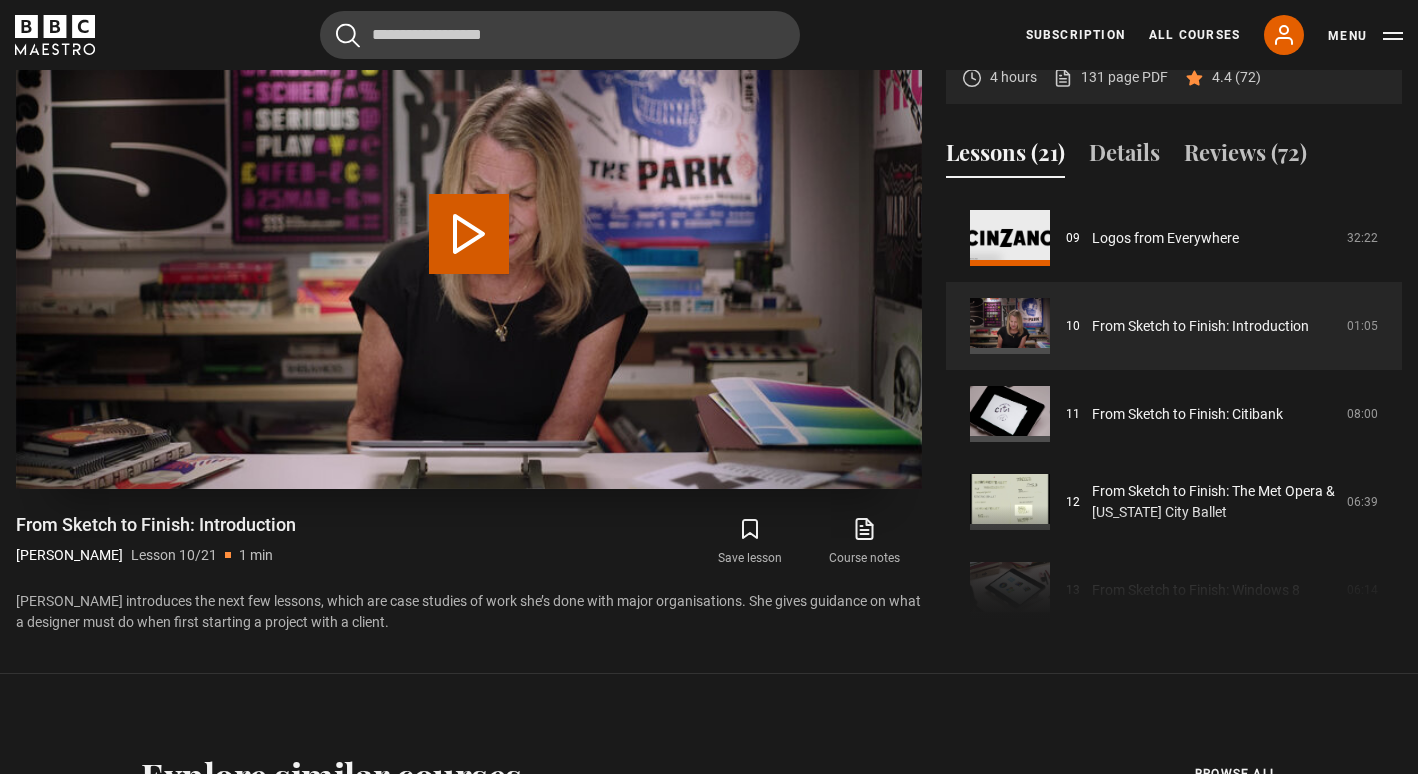 click on "Play Lesson From Sketch to Finish: Introduction" at bounding box center (469, 234) 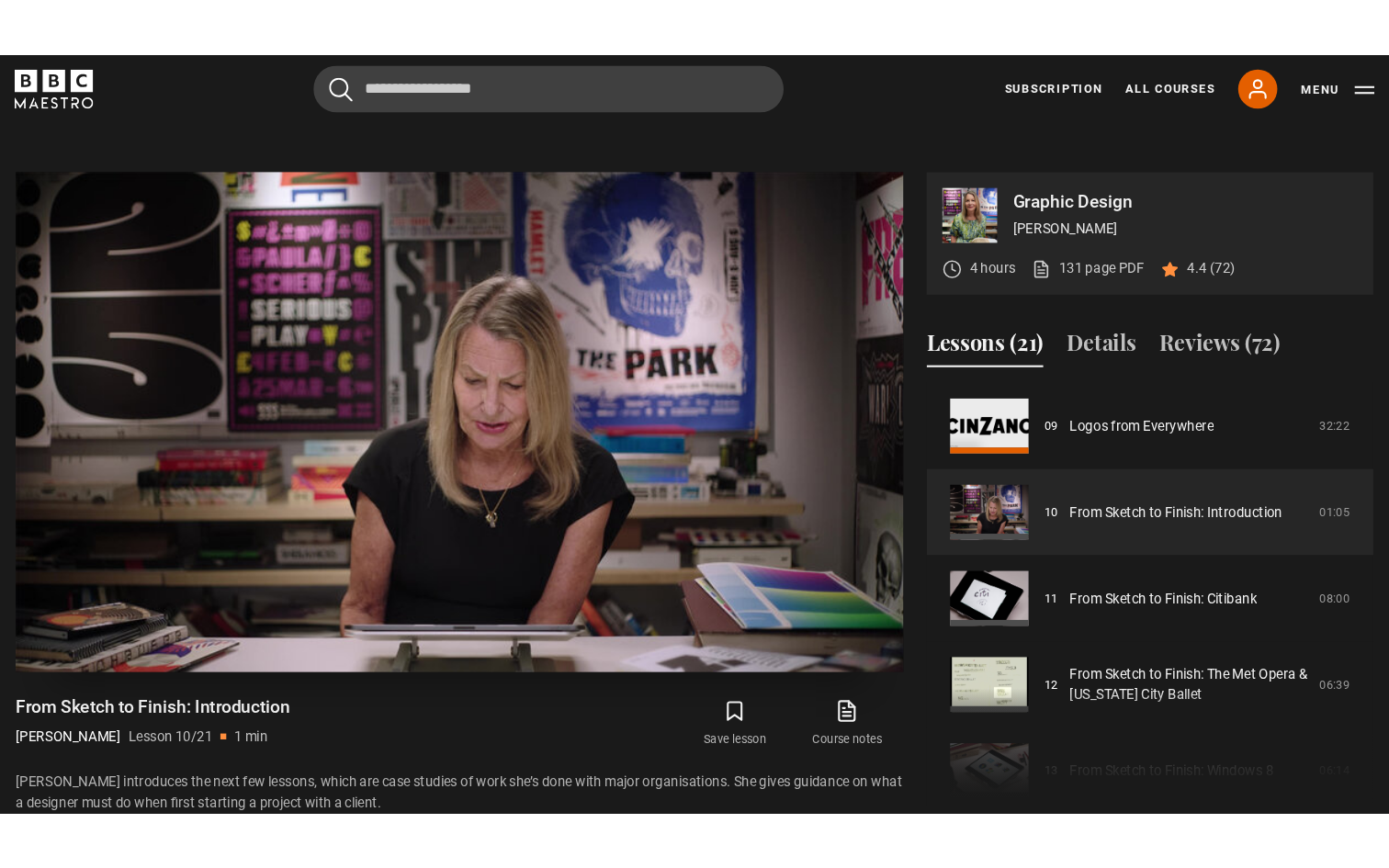 scroll, scrollTop: 698, scrollLeft: 0, axis: vertical 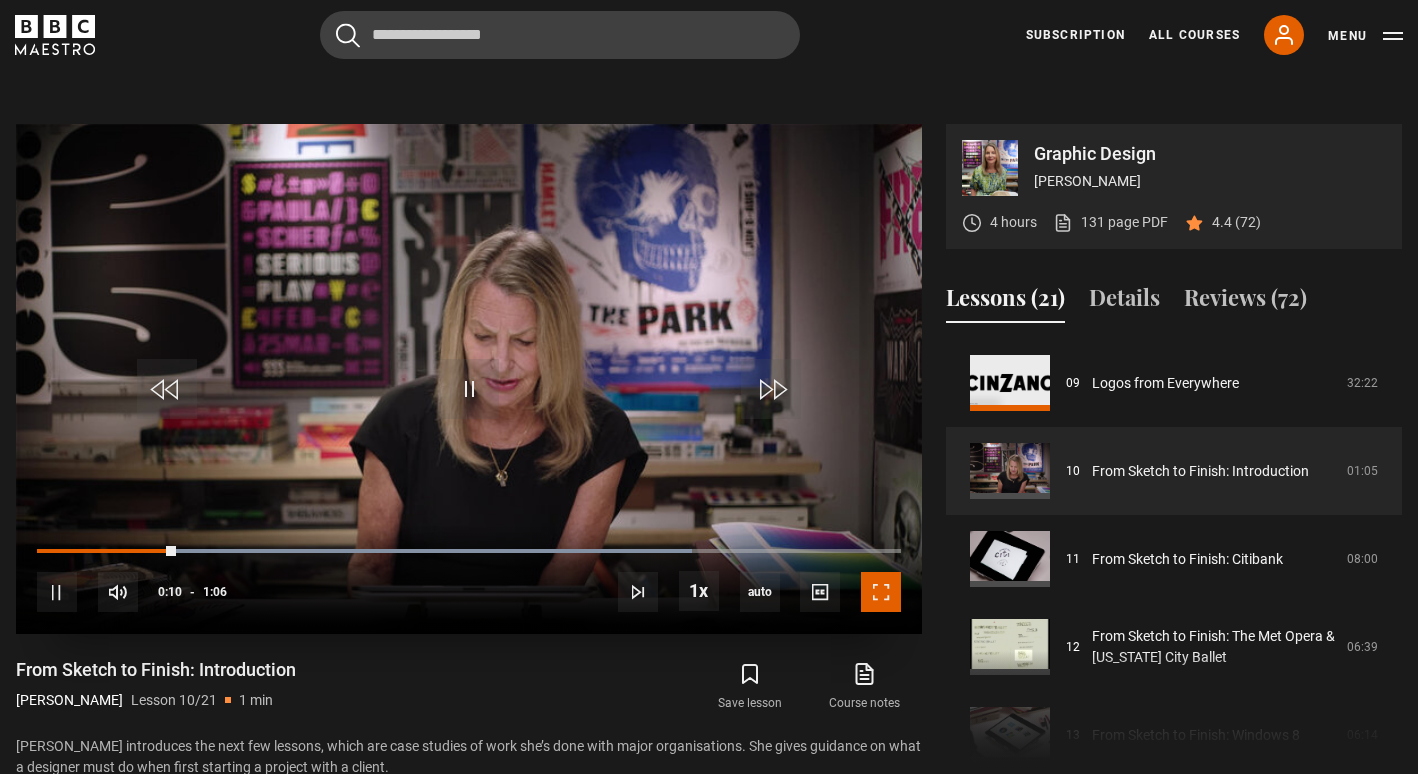 click at bounding box center (881, 592) 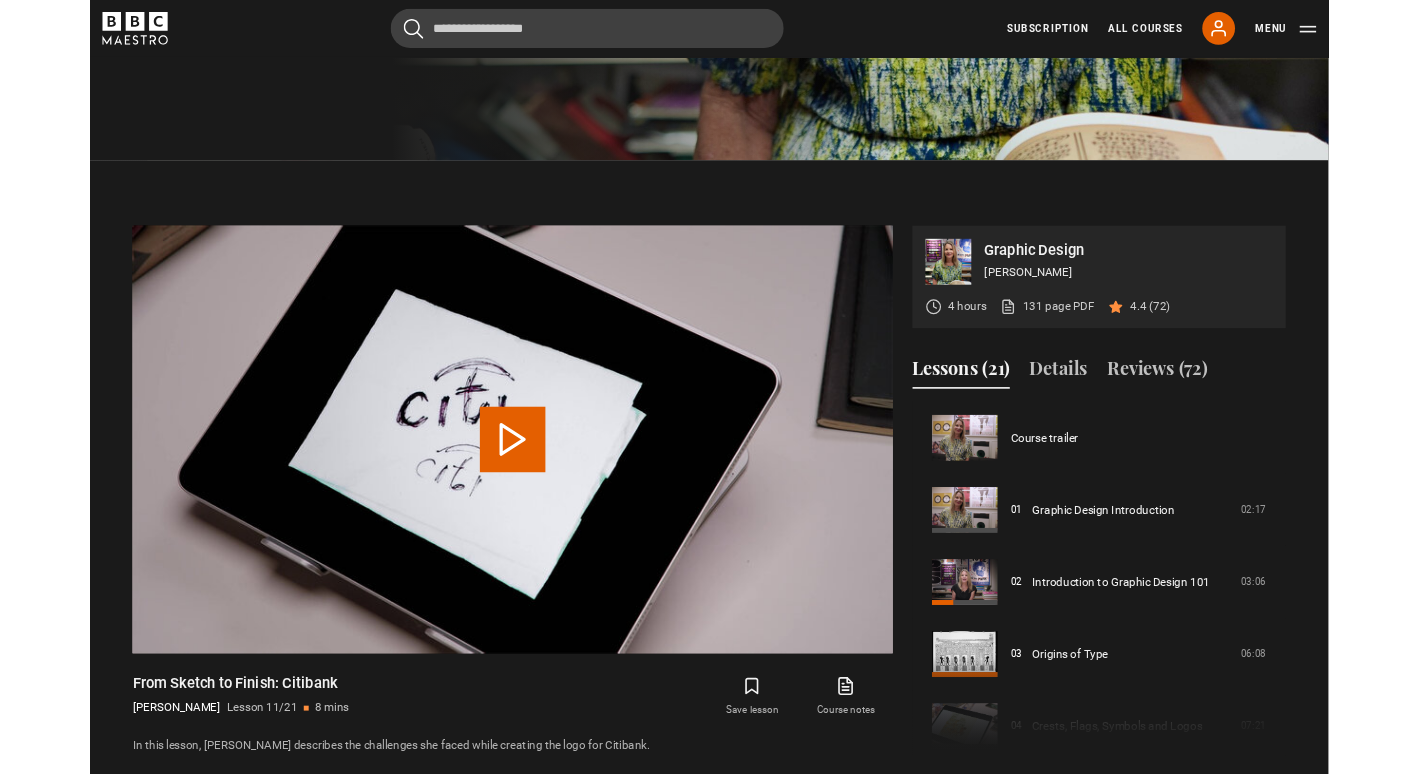 scroll, scrollTop: 955, scrollLeft: 0, axis: vertical 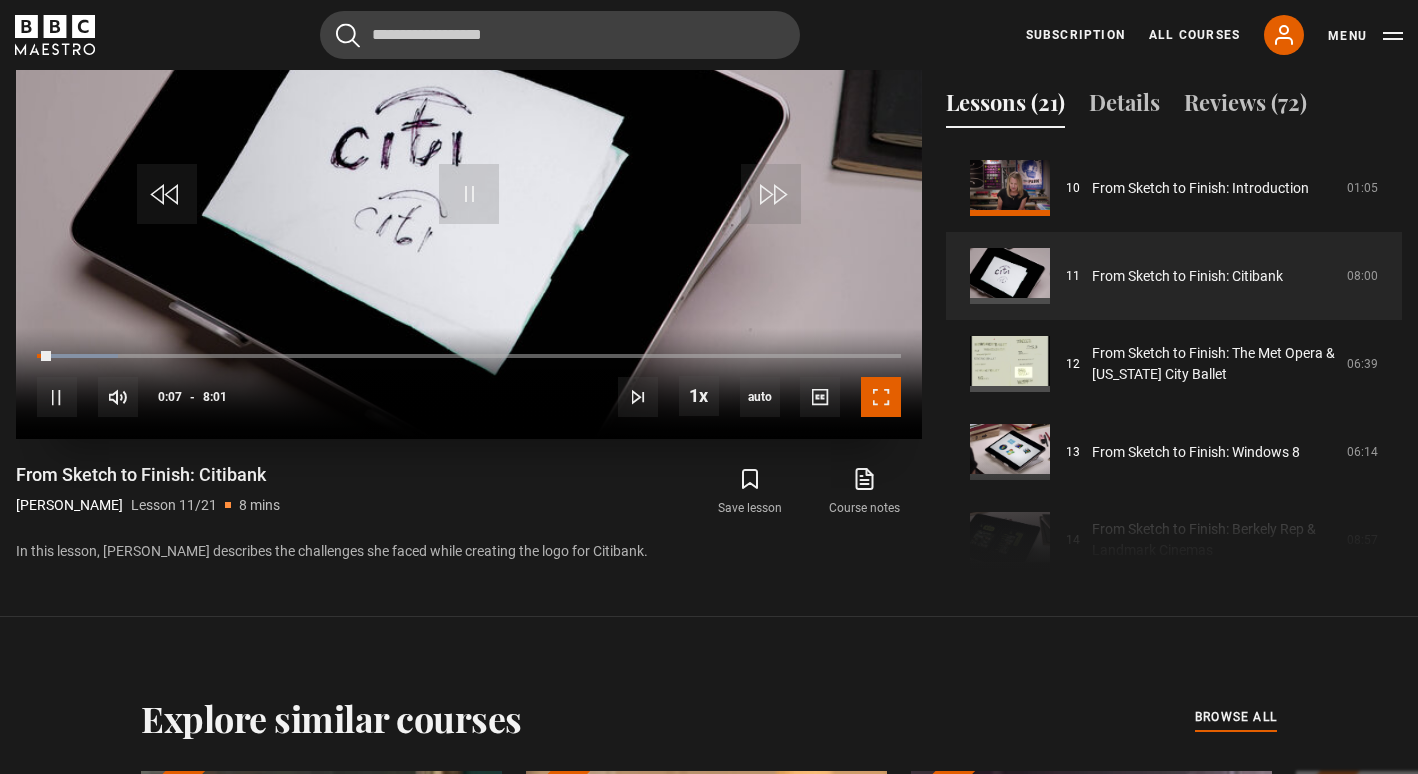 click at bounding box center [881, 397] 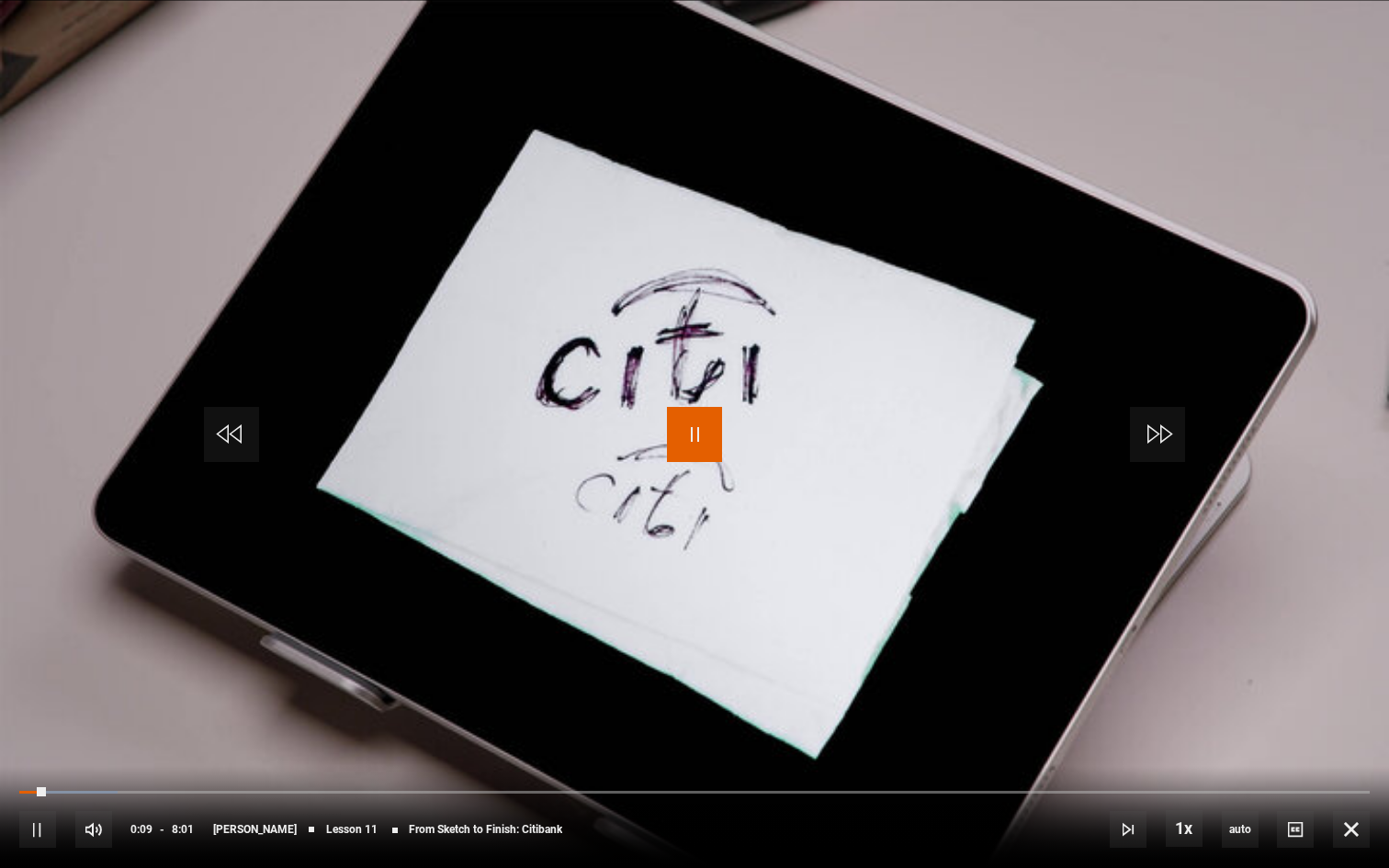 click at bounding box center [694, 434] 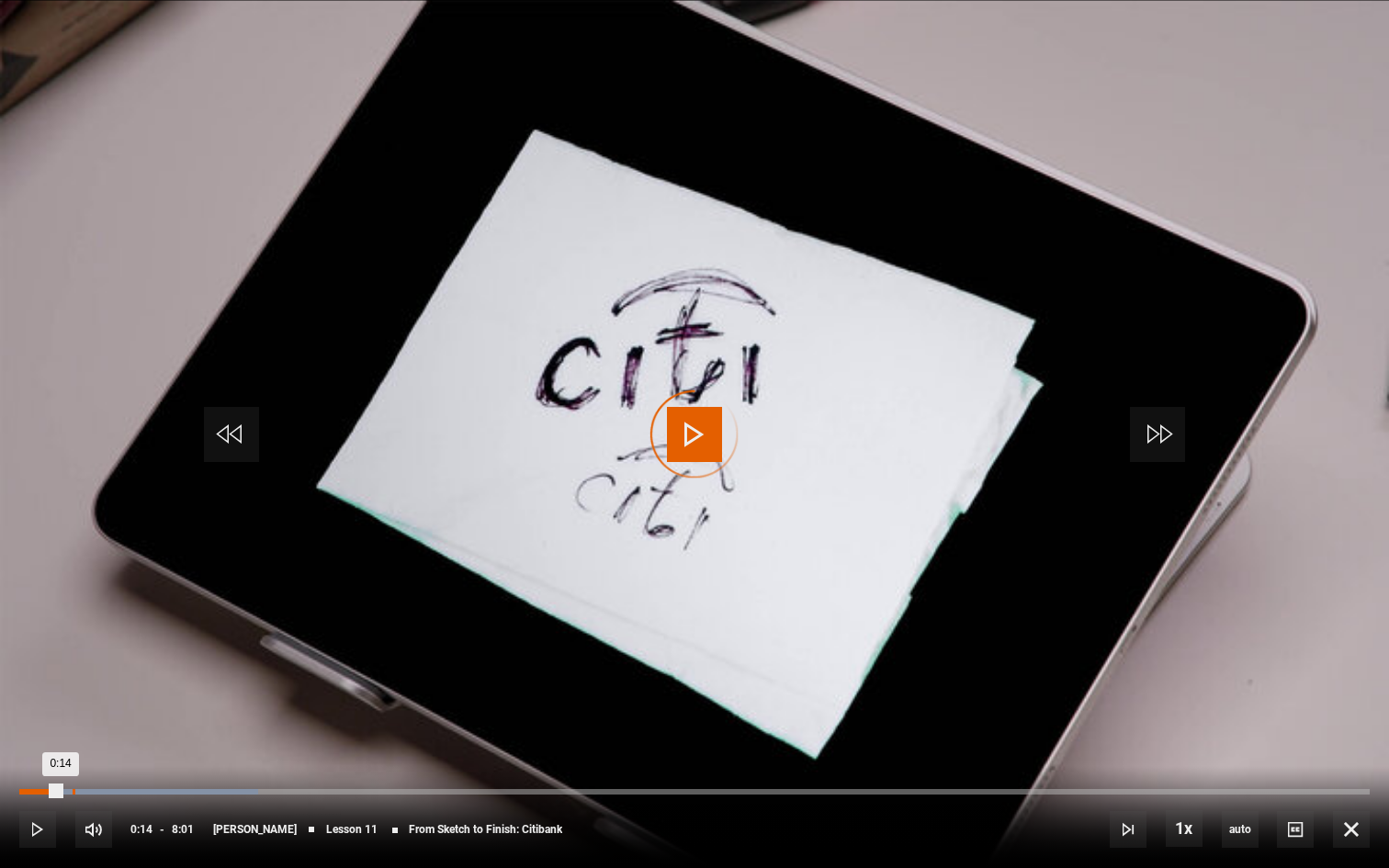 drag, startPoint x: 83, startPoint y: 790, endPoint x: 59, endPoint y: 788, distance: 24.083189 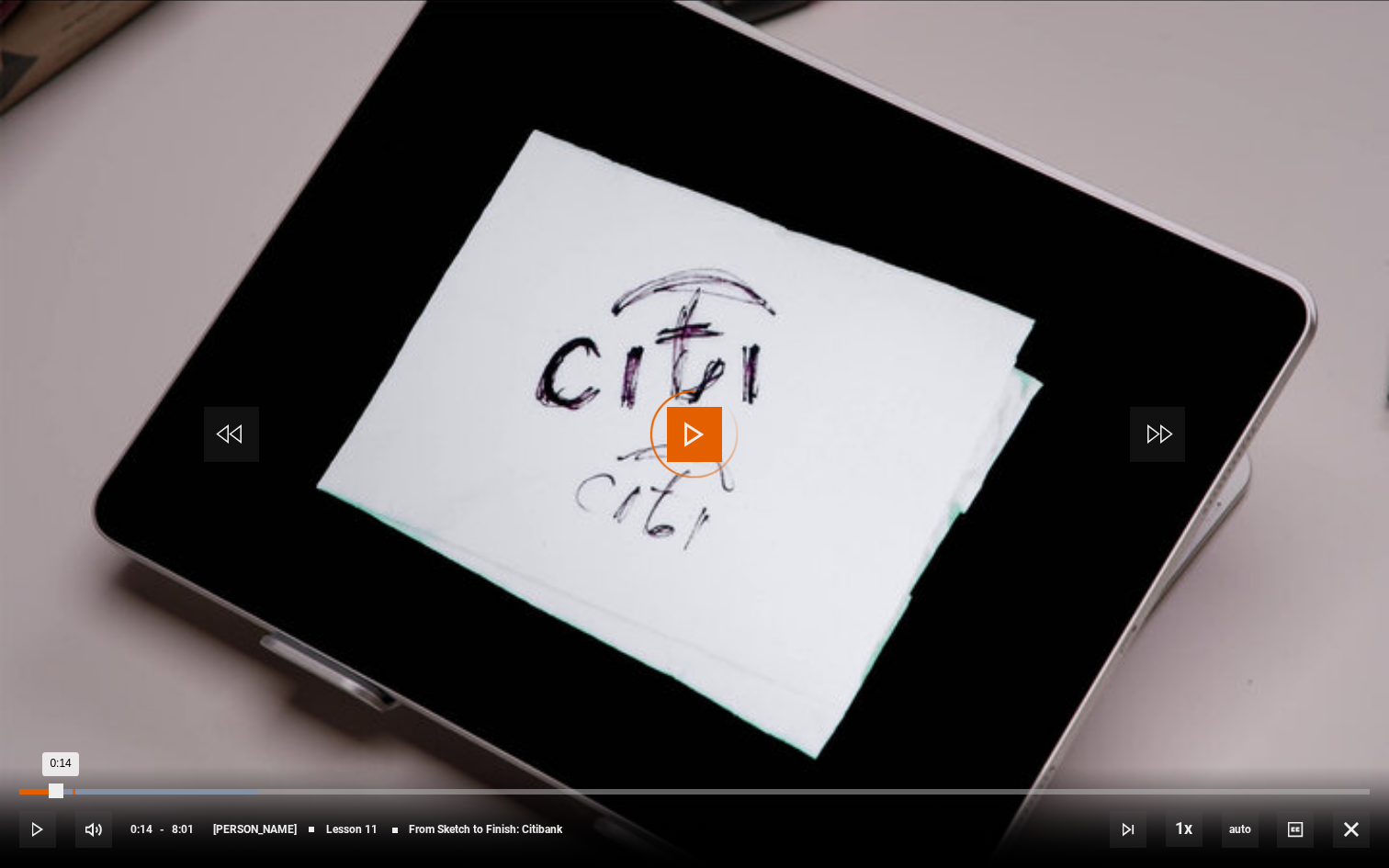 click on "0:14" at bounding box center [40, 792] 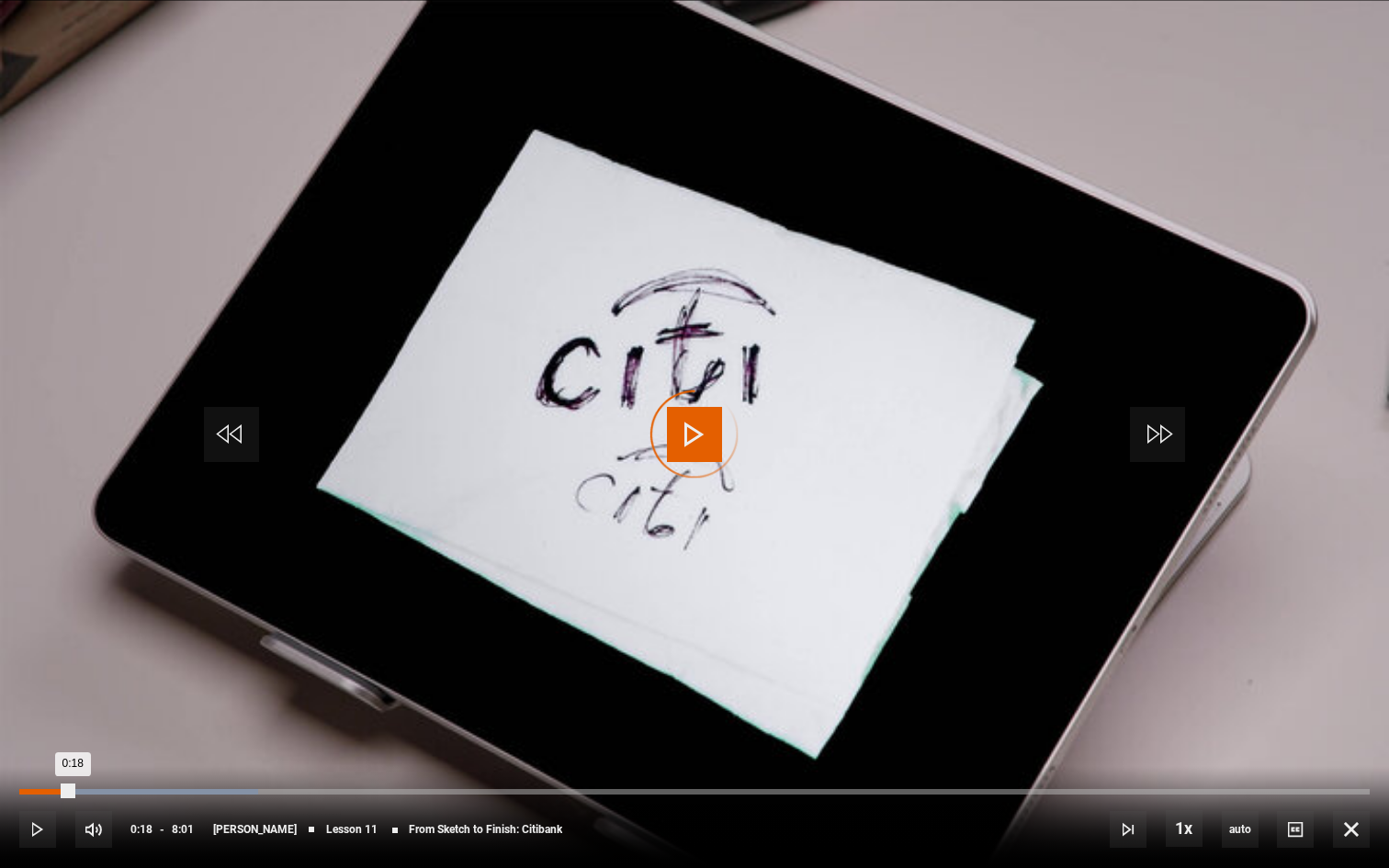 drag, startPoint x: 73, startPoint y: 792, endPoint x: 50, endPoint y: 792, distance: 23 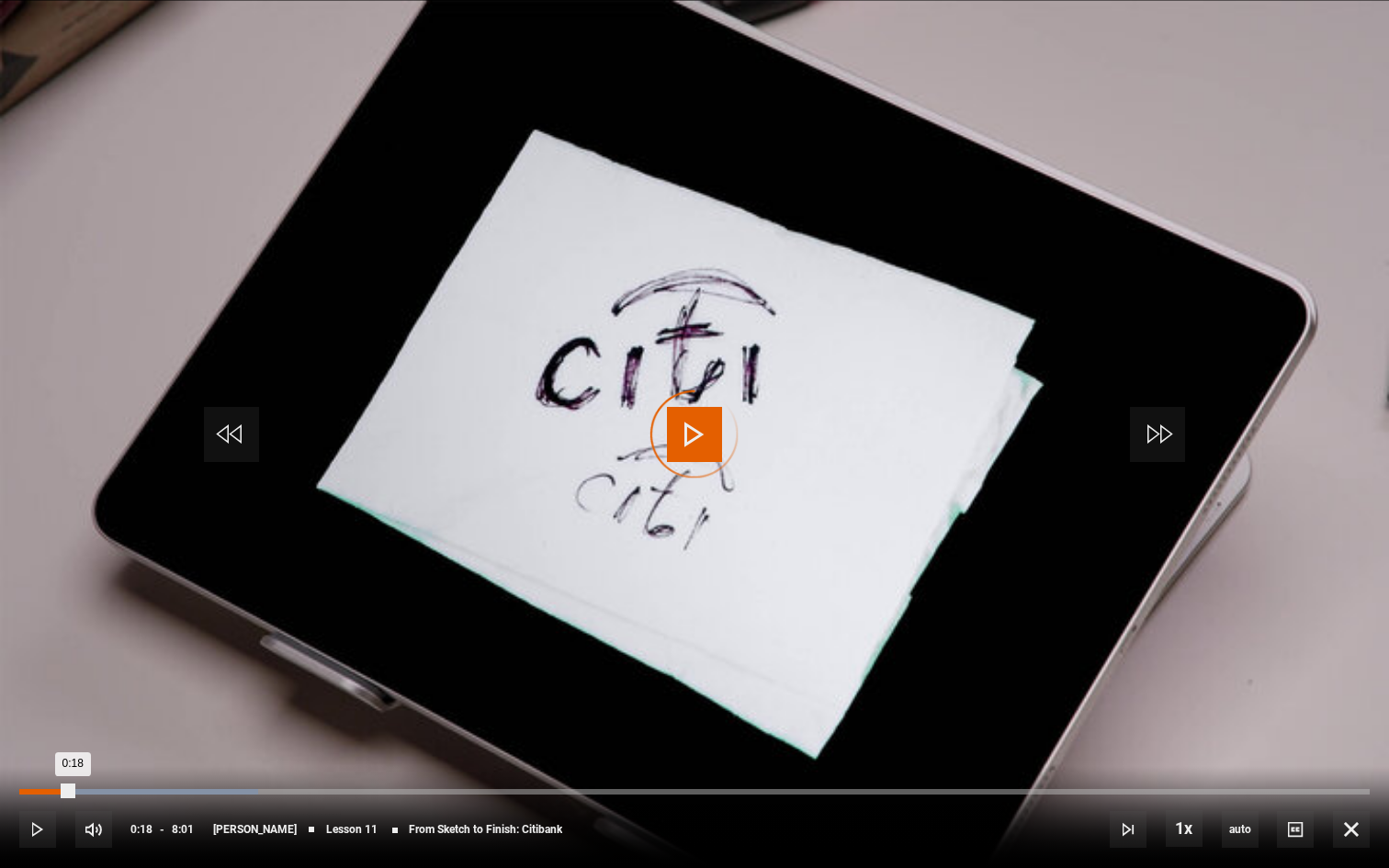 click on "Loaded :  17.67% 0:09 0:18" at bounding box center [694, 792] 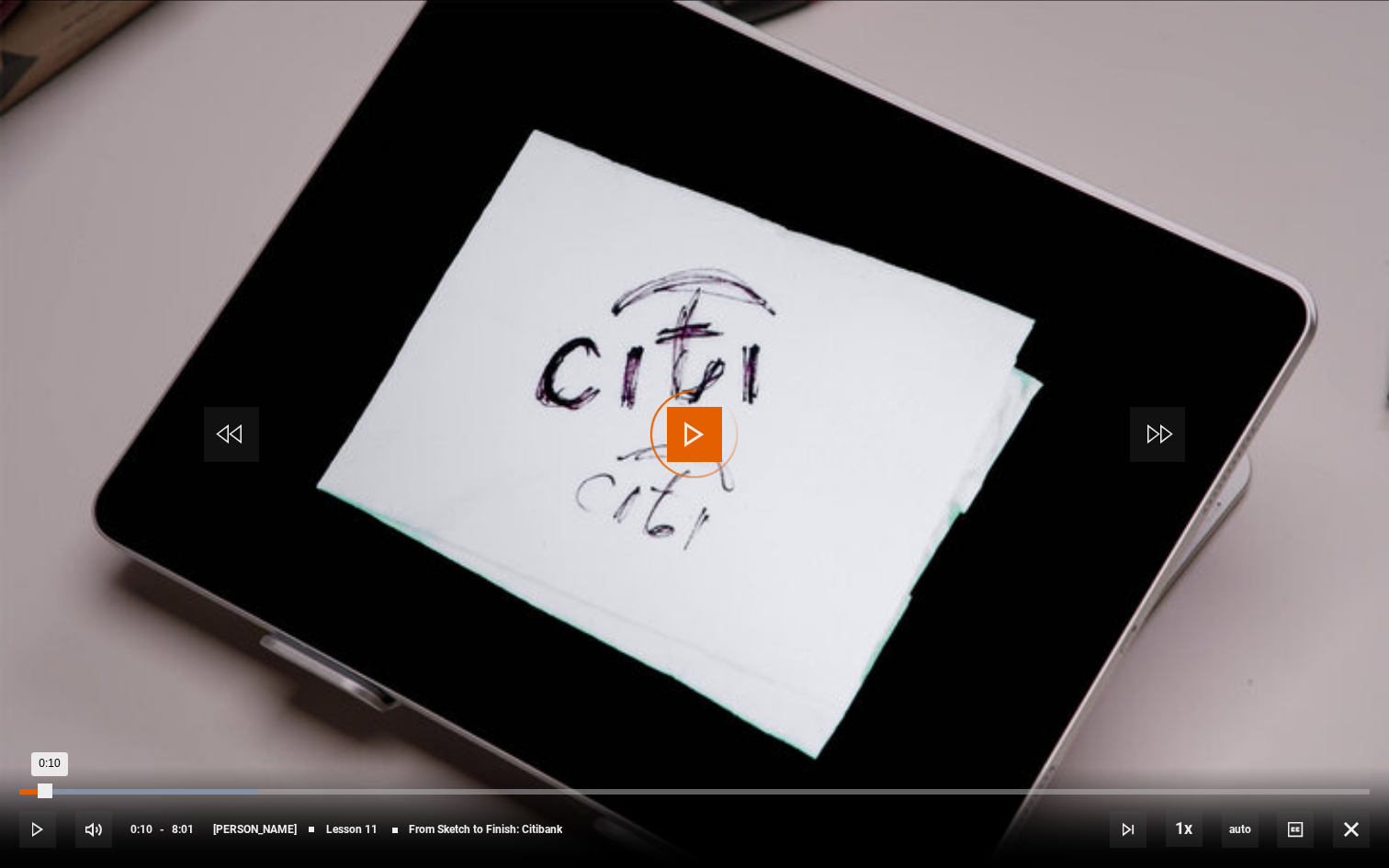 click on "0:10" at bounding box center (34, 792) 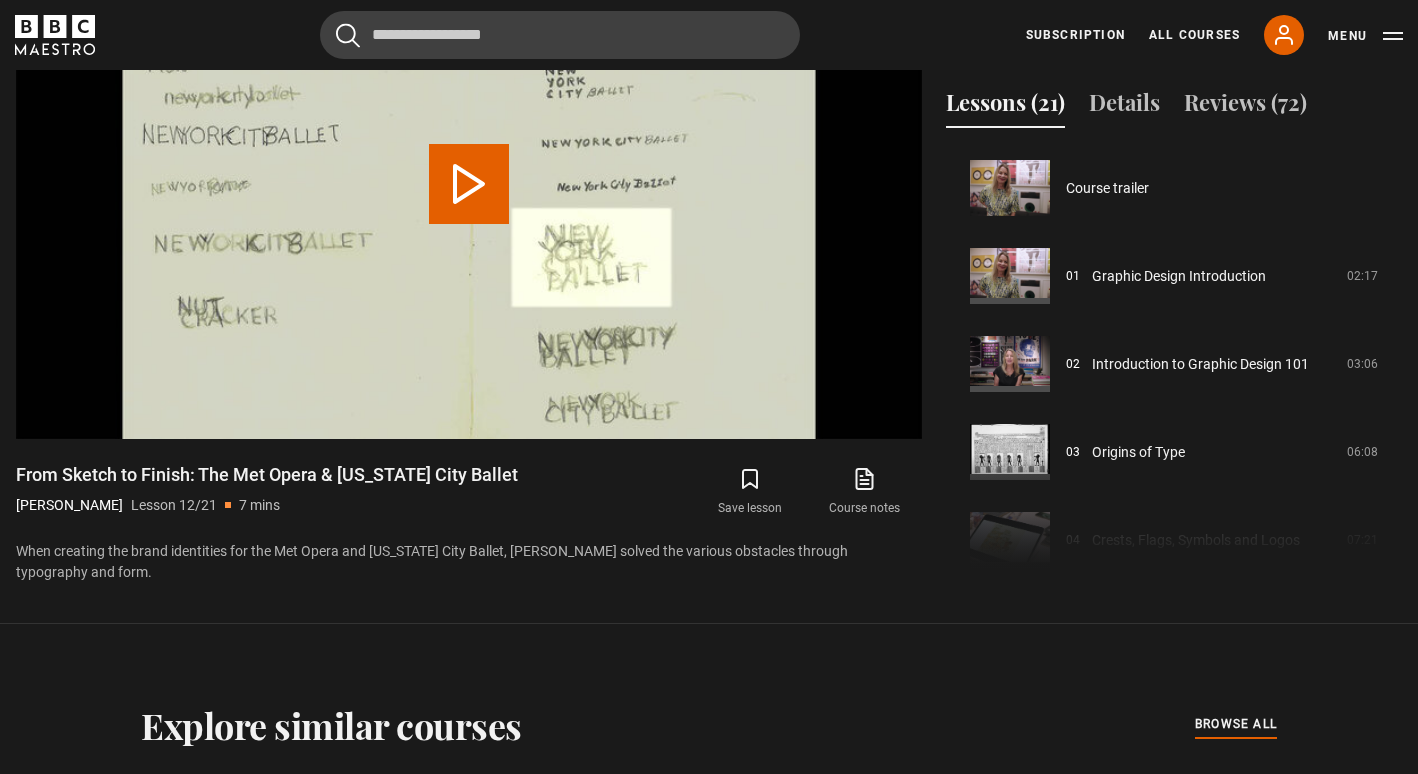 scroll, scrollTop: 968, scrollLeft: 0, axis: vertical 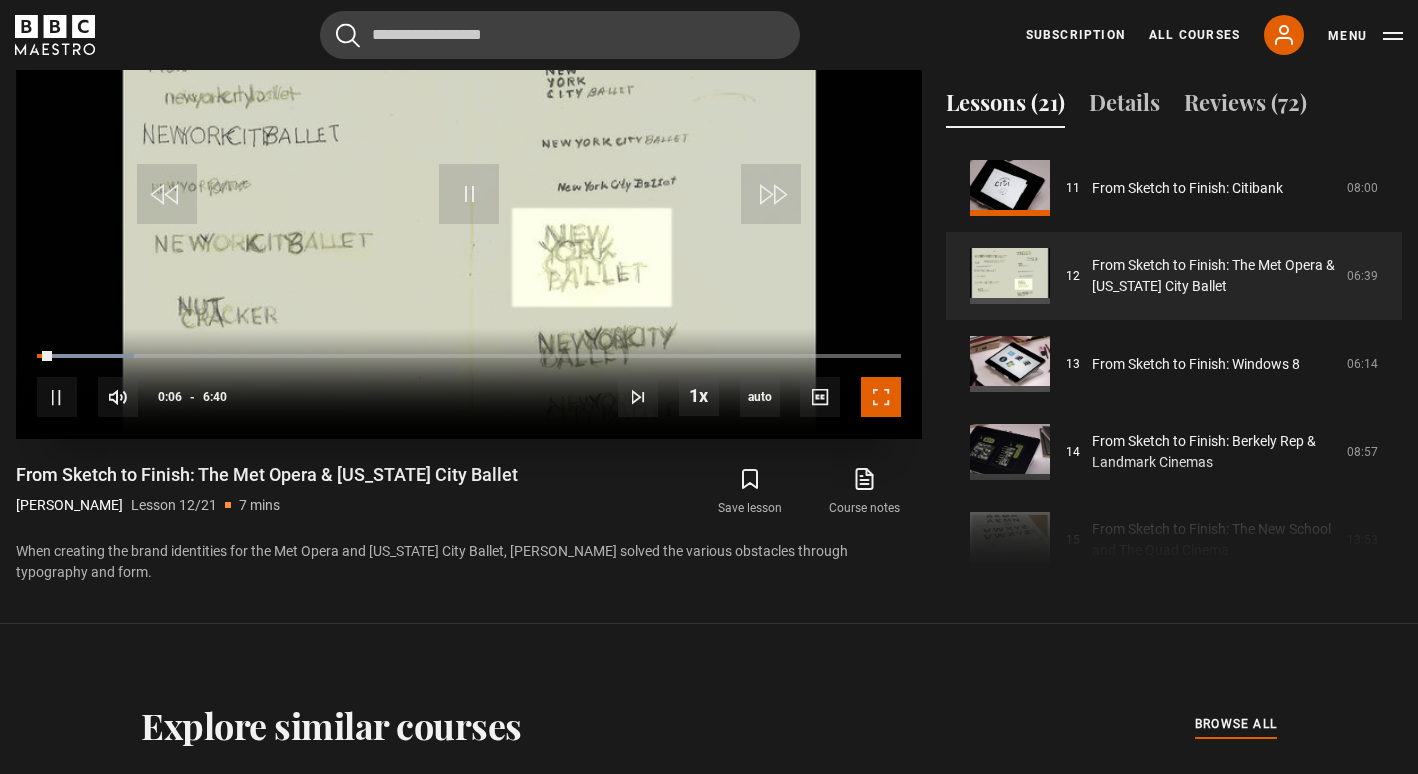 click at bounding box center [881, 397] 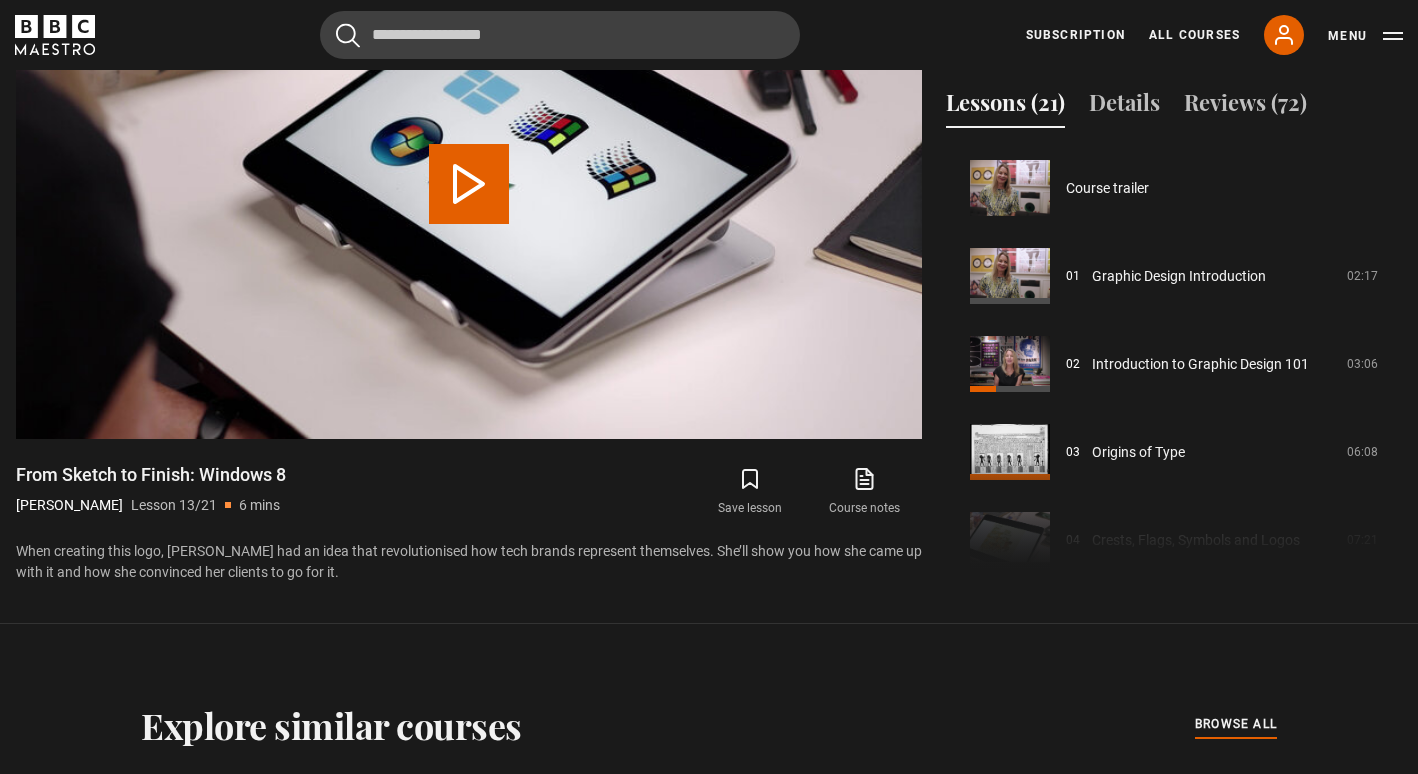 scroll, scrollTop: 1056, scrollLeft: 0, axis: vertical 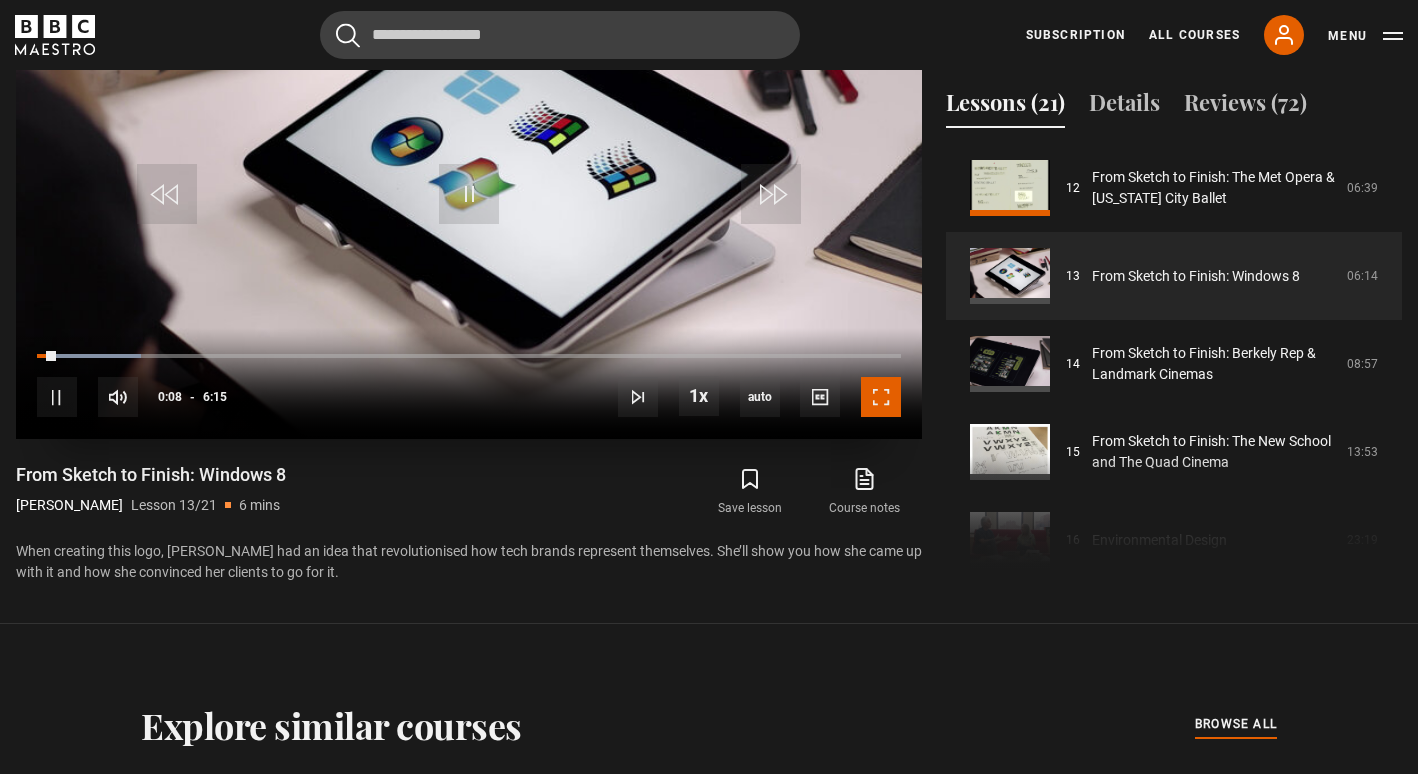 click at bounding box center (881, 397) 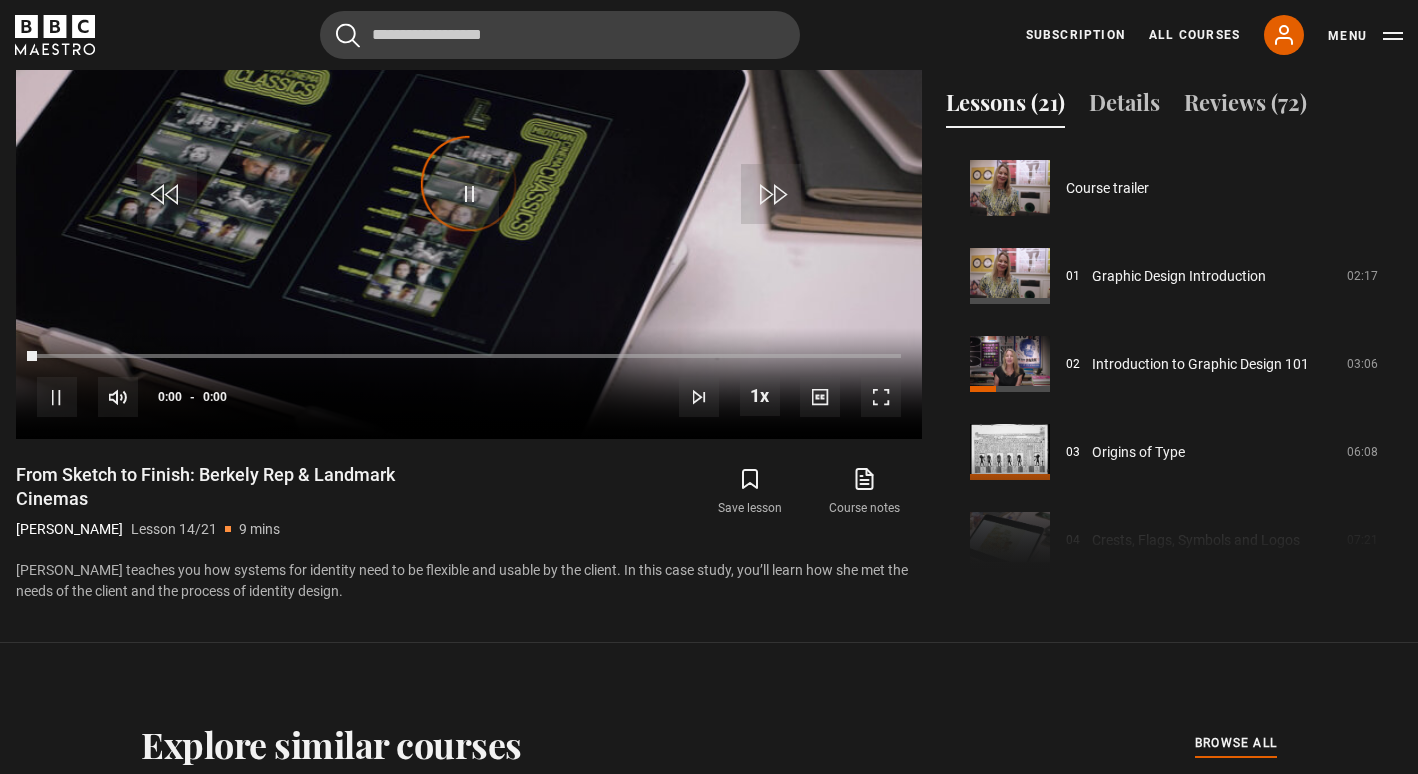 scroll, scrollTop: 1144, scrollLeft: 0, axis: vertical 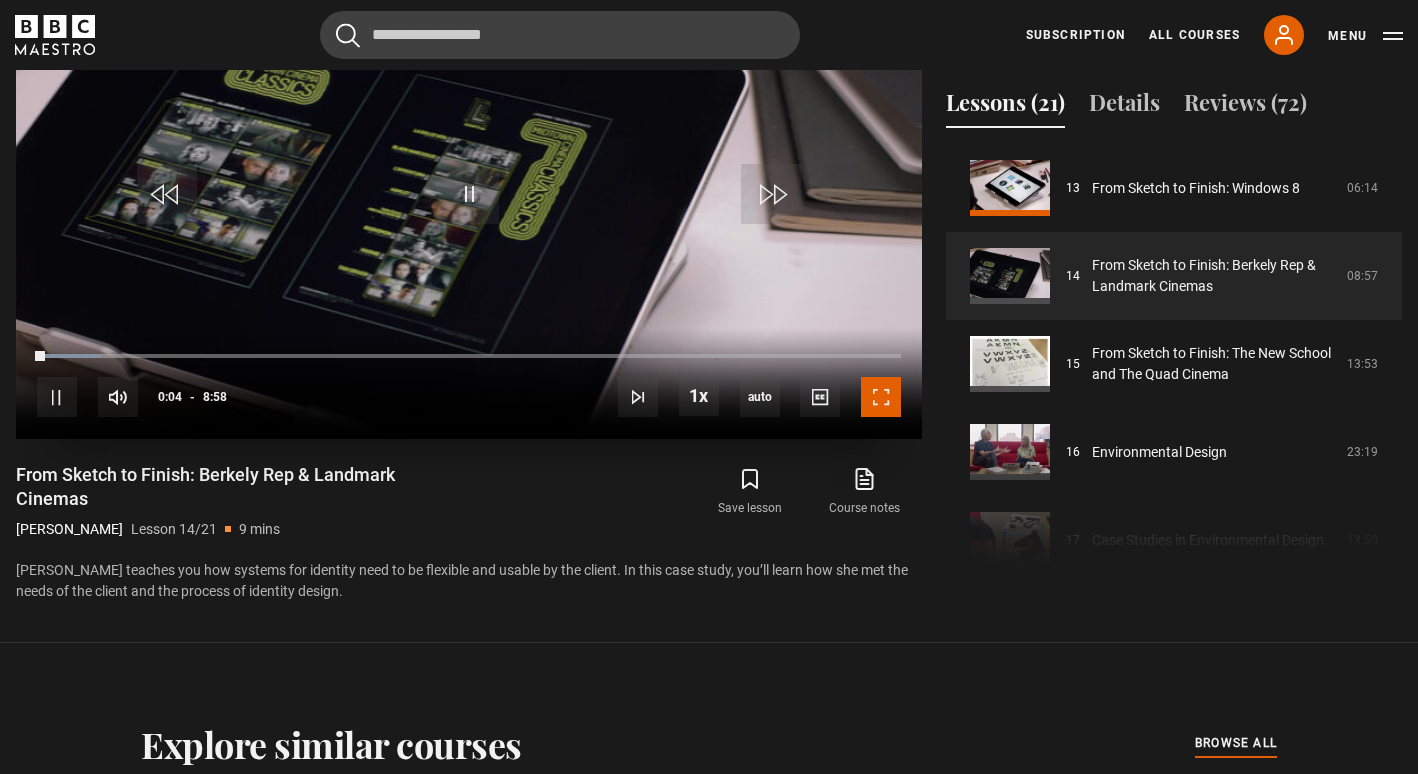 click at bounding box center (881, 397) 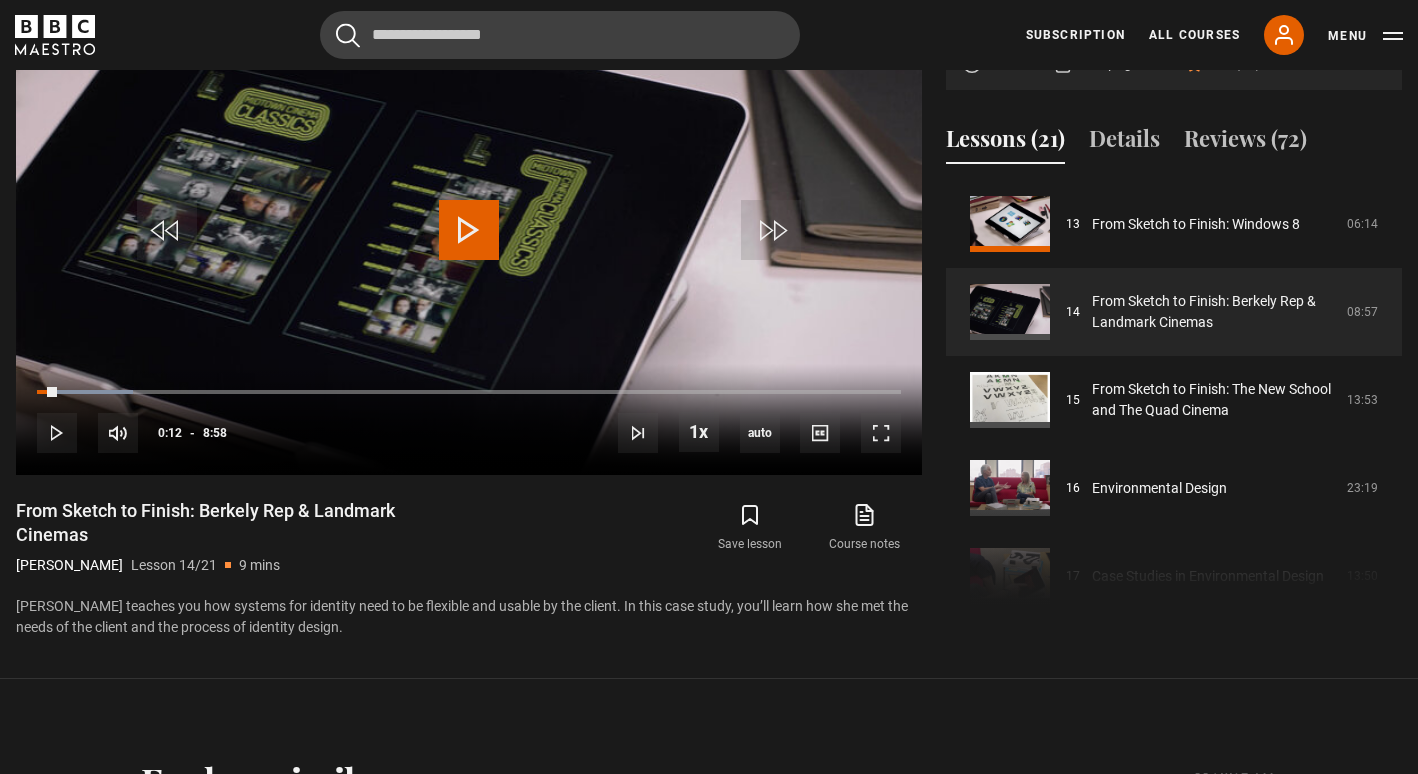 scroll, scrollTop: 967, scrollLeft: 0, axis: vertical 